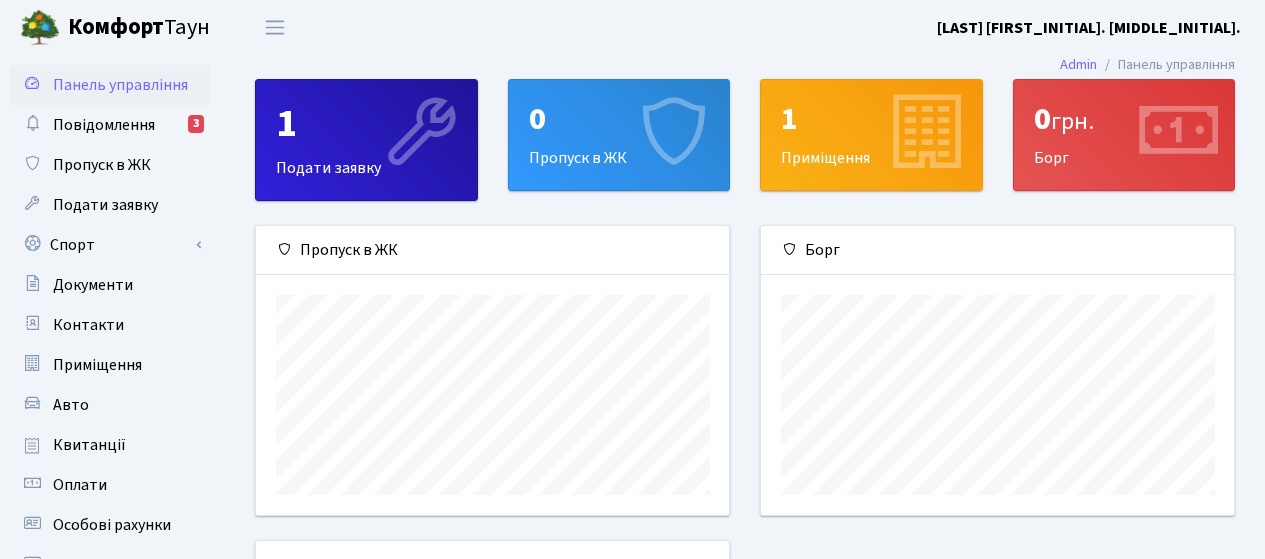 scroll, scrollTop: 0, scrollLeft: 0, axis: both 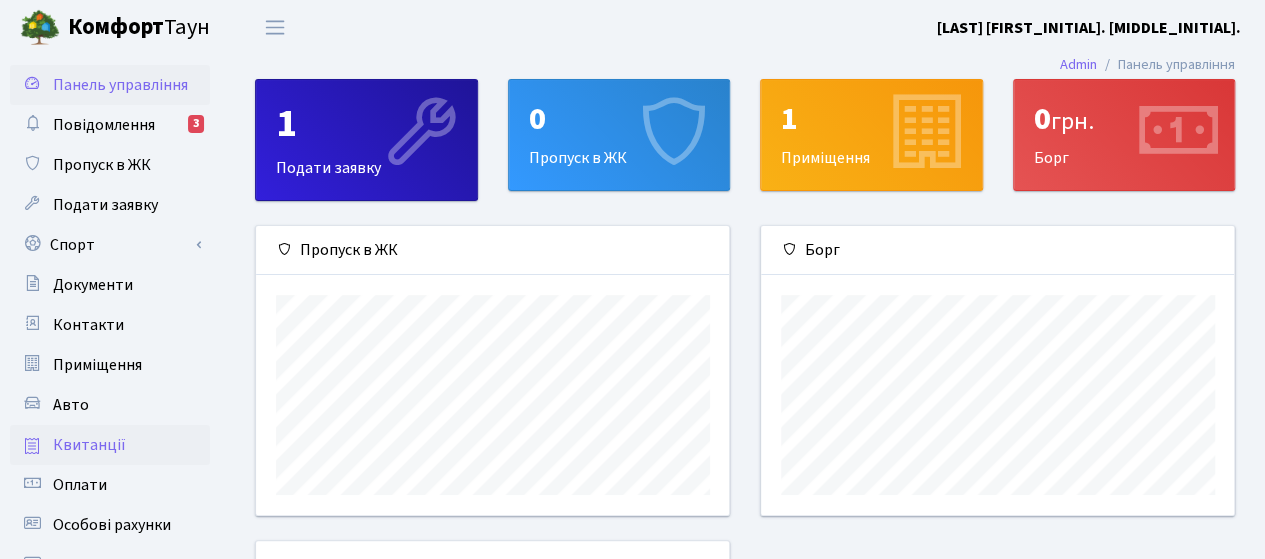 click on "Квитанції" at bounding box center (89, 445) 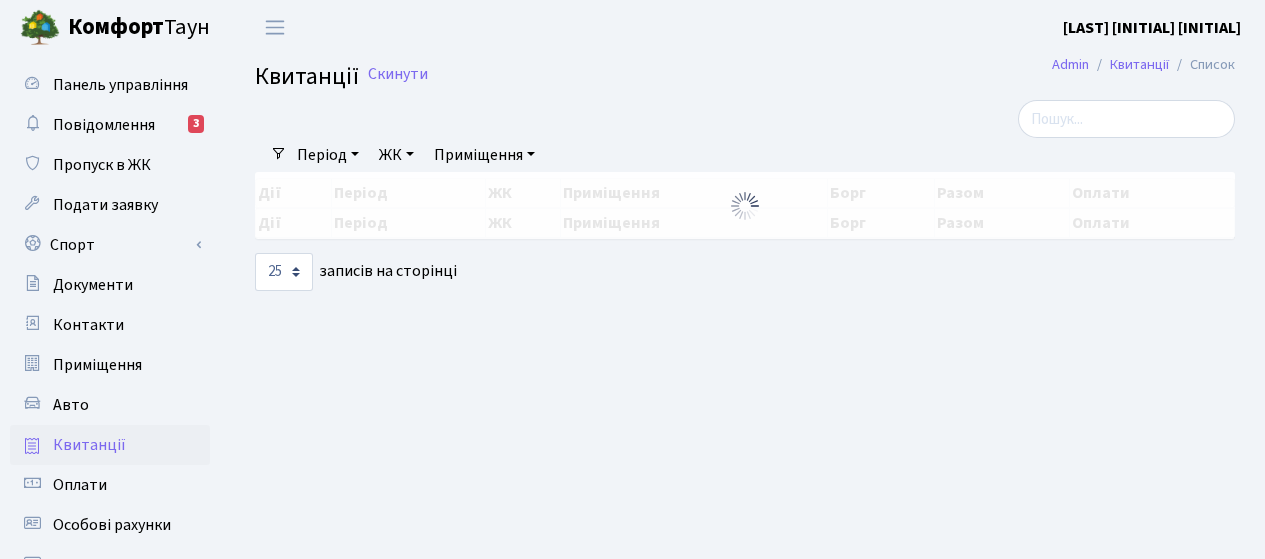 select on "25" 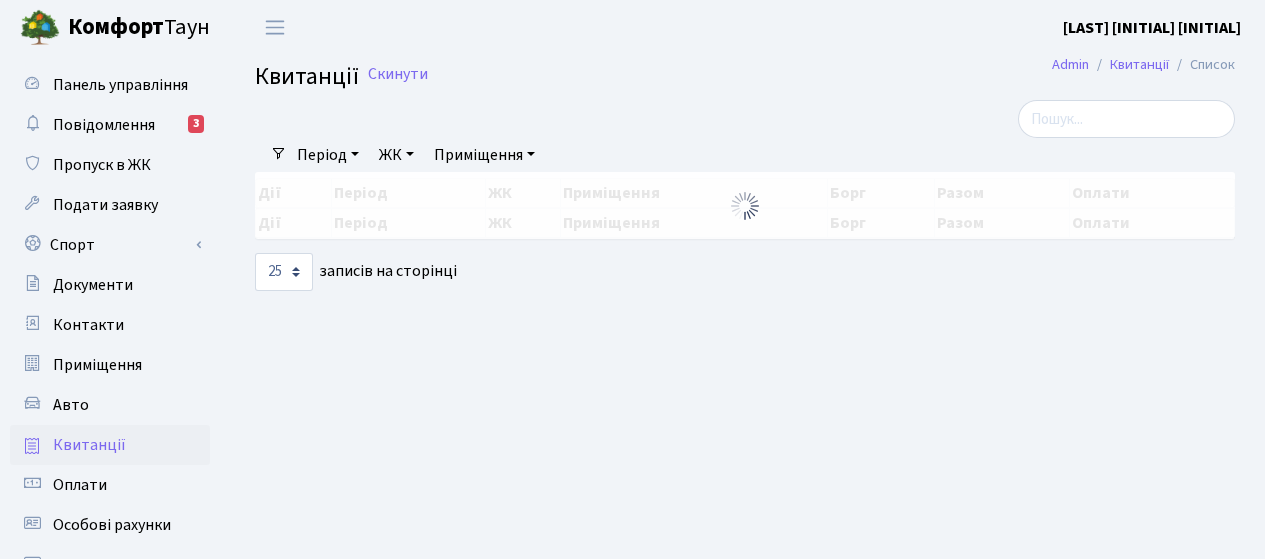 scroll, scrollTop: 0, scrollLeft: 0, axis: both 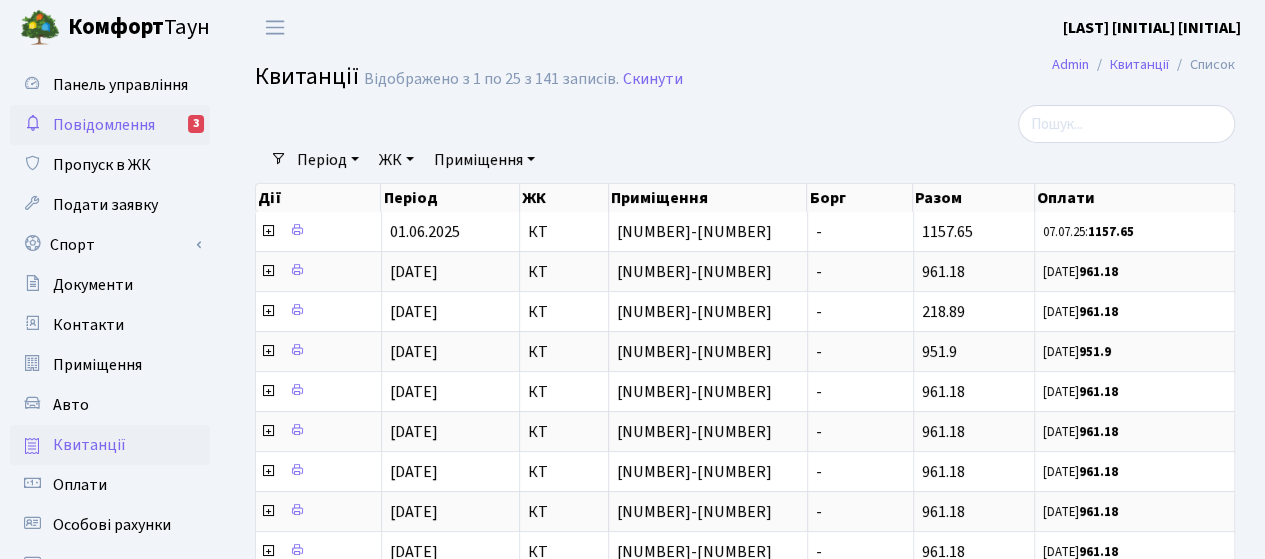 click on "Повідомлення" at bounding box center [104, 125] 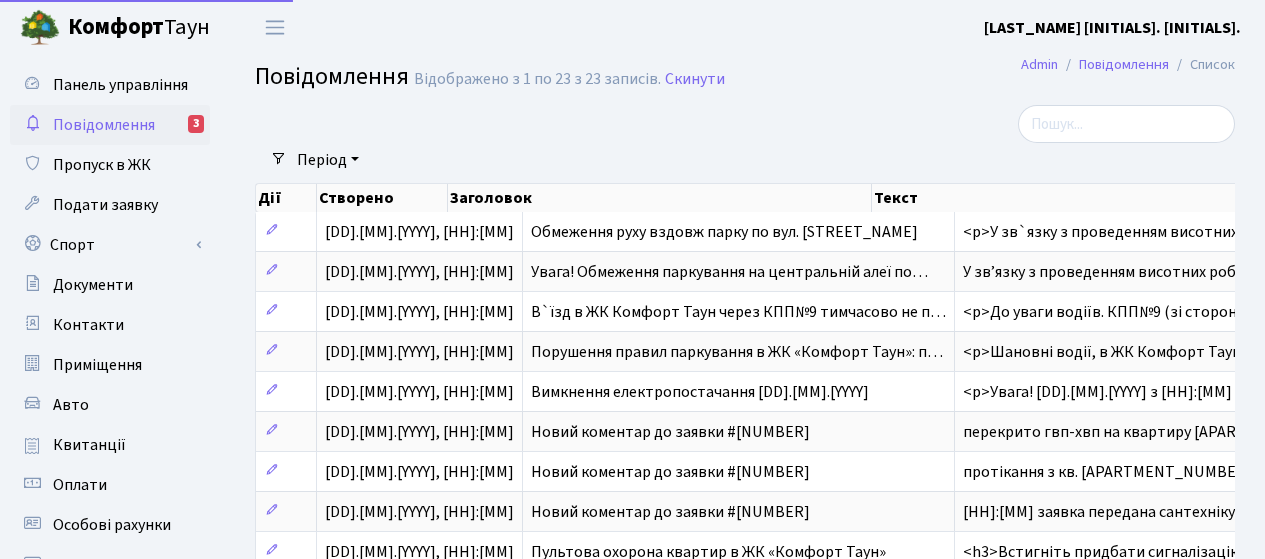 select on "25" 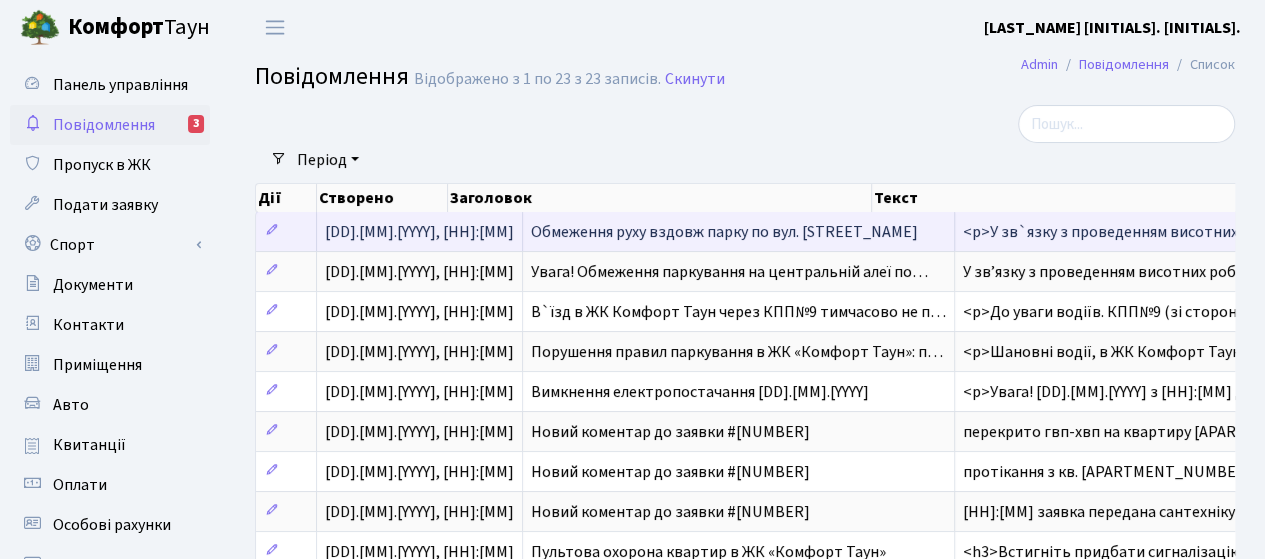 click on "Обмеження руху вздовж парку по вул. Регенераторній" at bounding box center [739, 231] 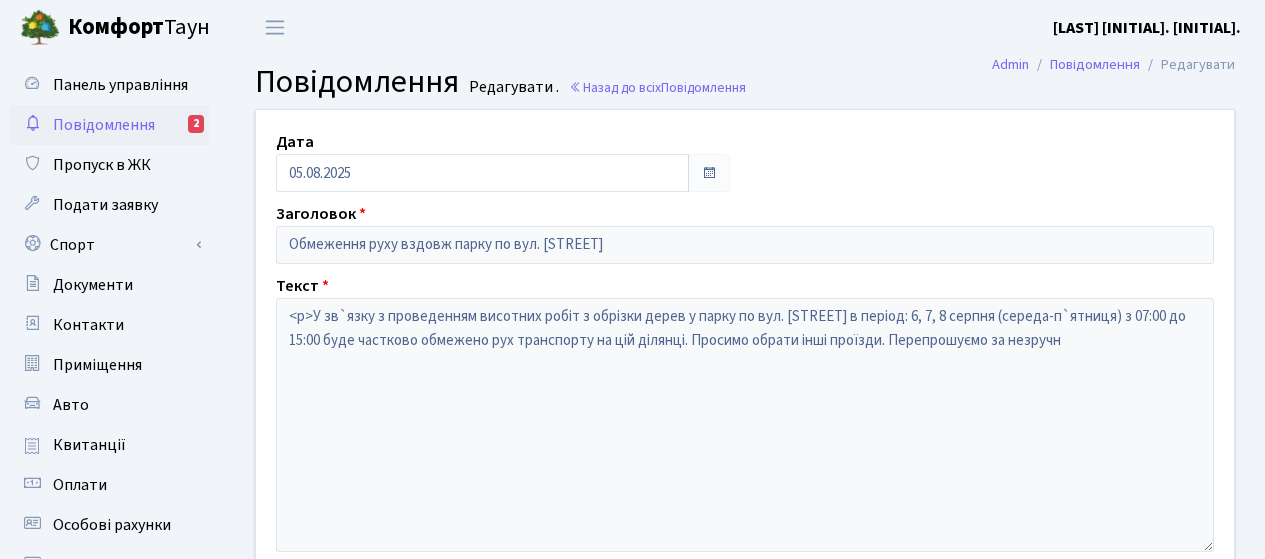 scroll, scrollTop: 0, scrollLeft: 0, axis: both 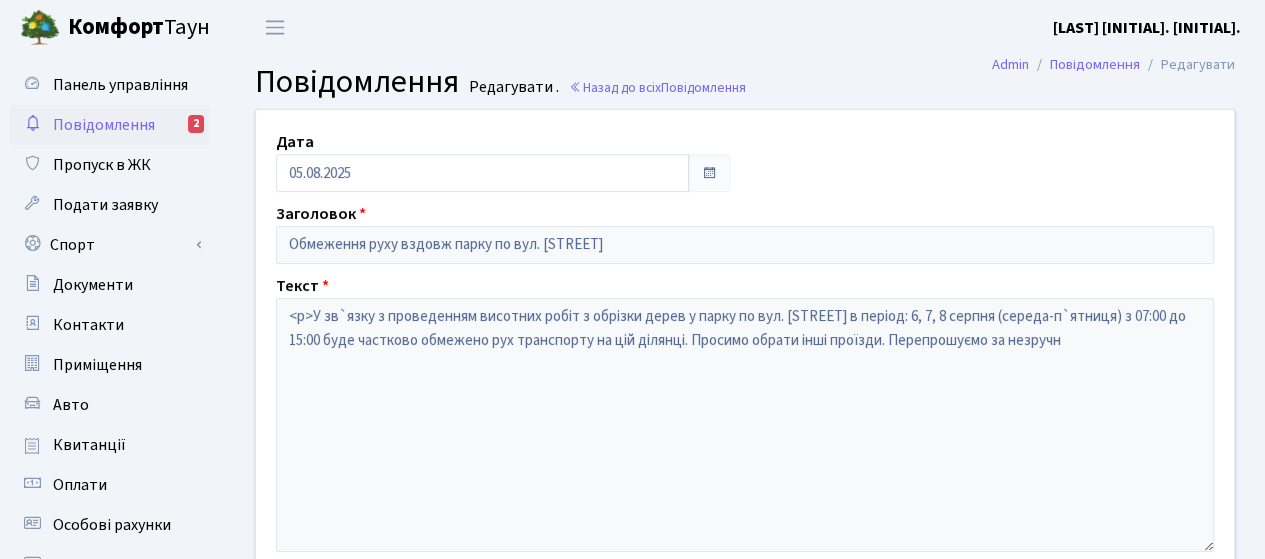 click on "Повідомлення" at bounding box center (104, 125) 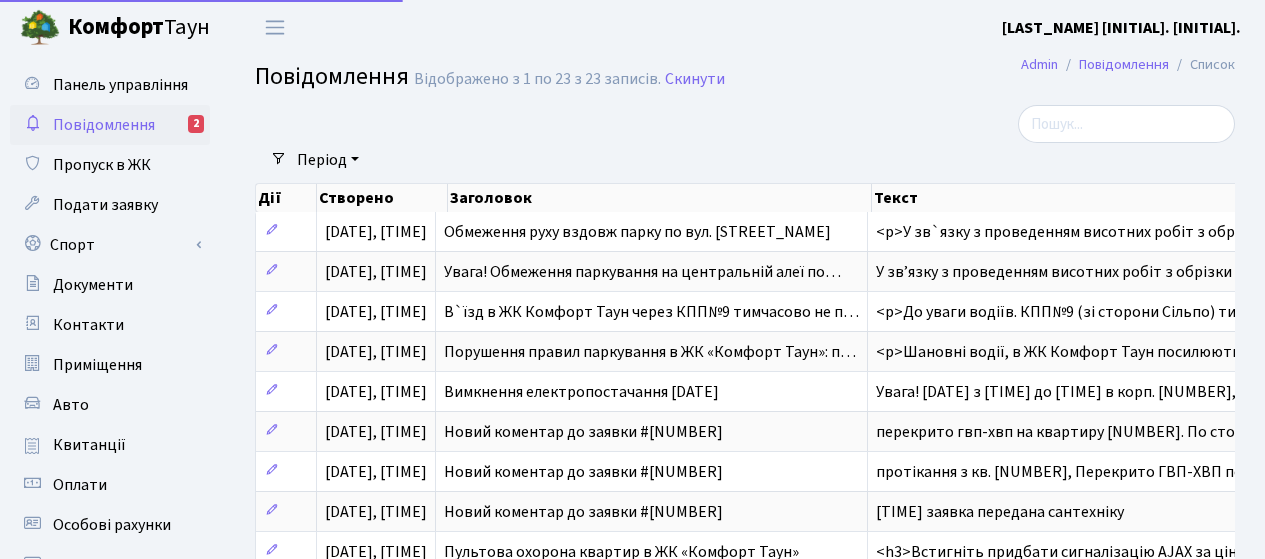 select on "25" 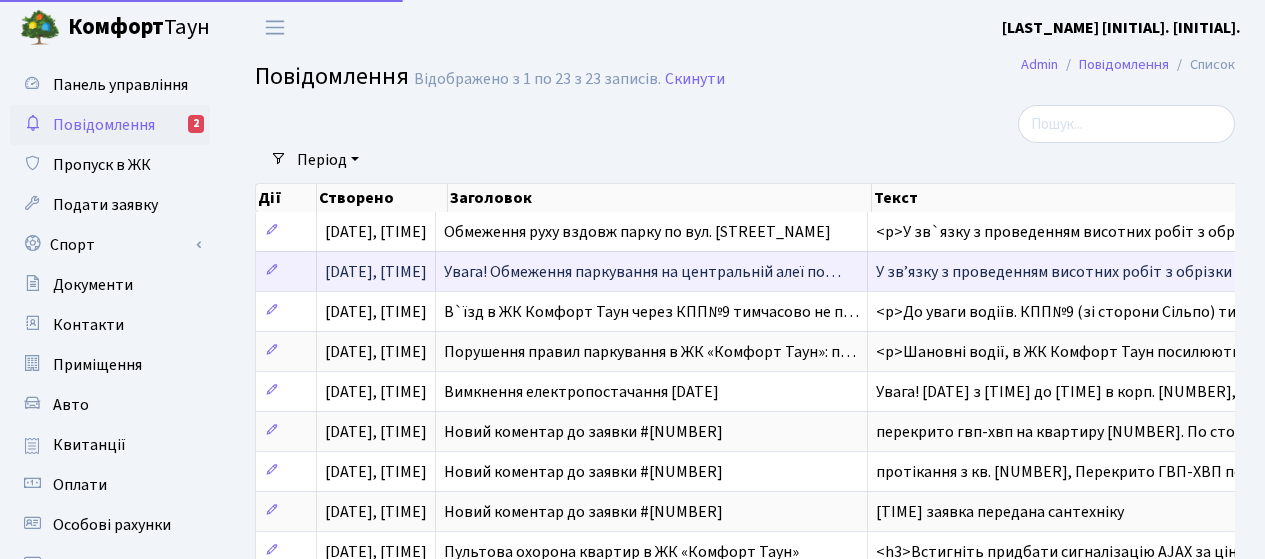 scroll, scrollTop: 0, scrollLeft: 0, axis: both 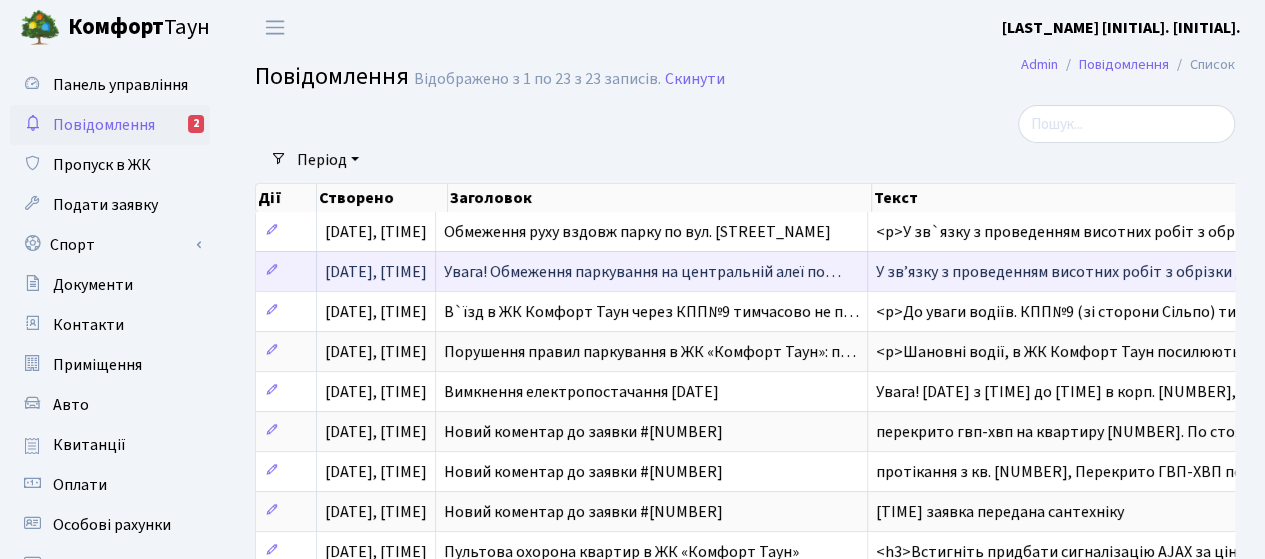 click on "Увага! Обмеження паркування на центральній алеї по…" at bounding box center [642, 272] 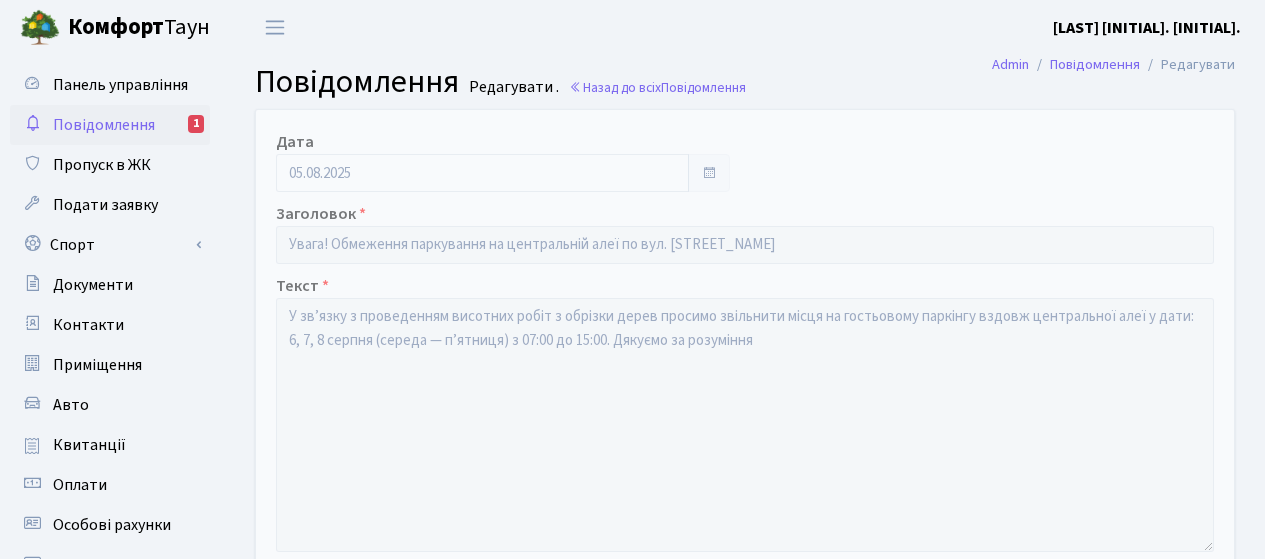 scroll, scrollTop: 0, scrollLeft: 0, axis: both 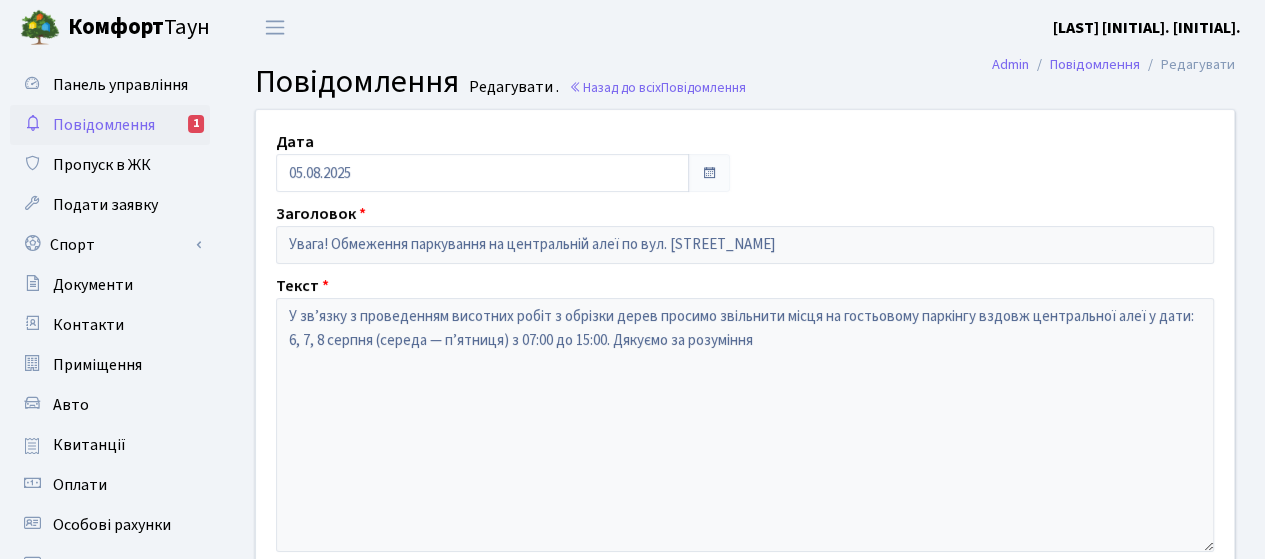 click on "Повідомлення" at bounding box center (104, 125) 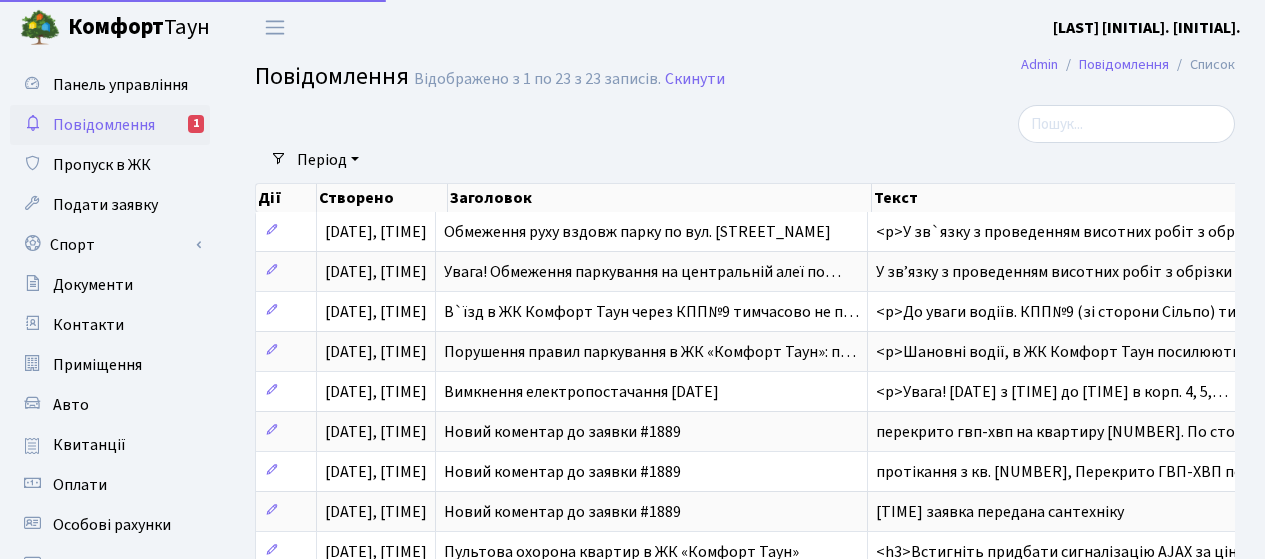 select on "25" 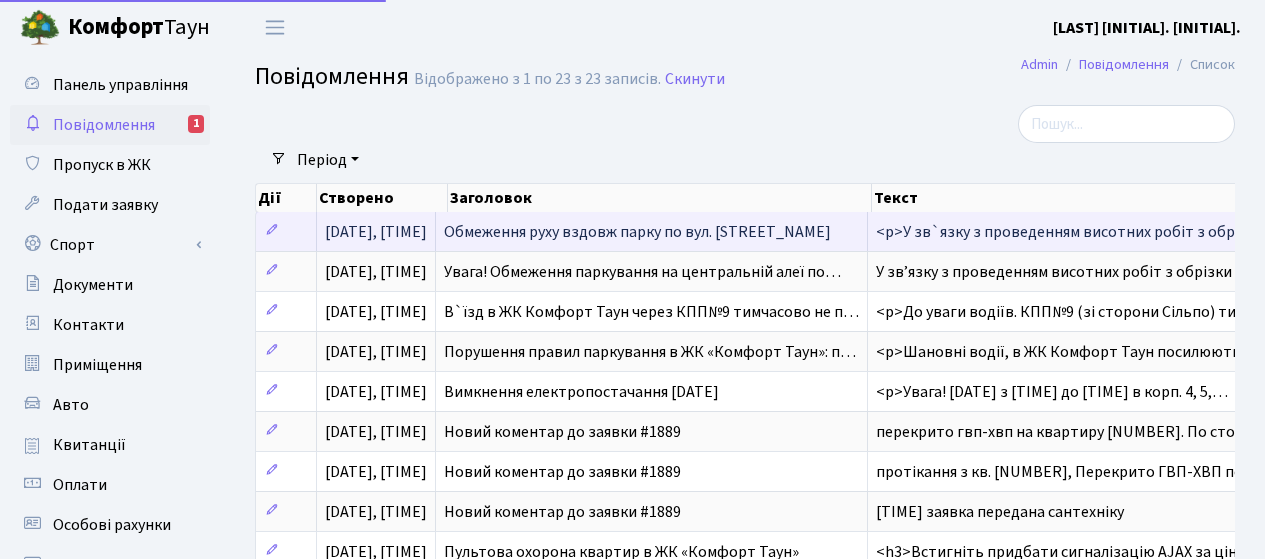 scroll, scrollTop: 0, scrollLeft: 0, axis: both 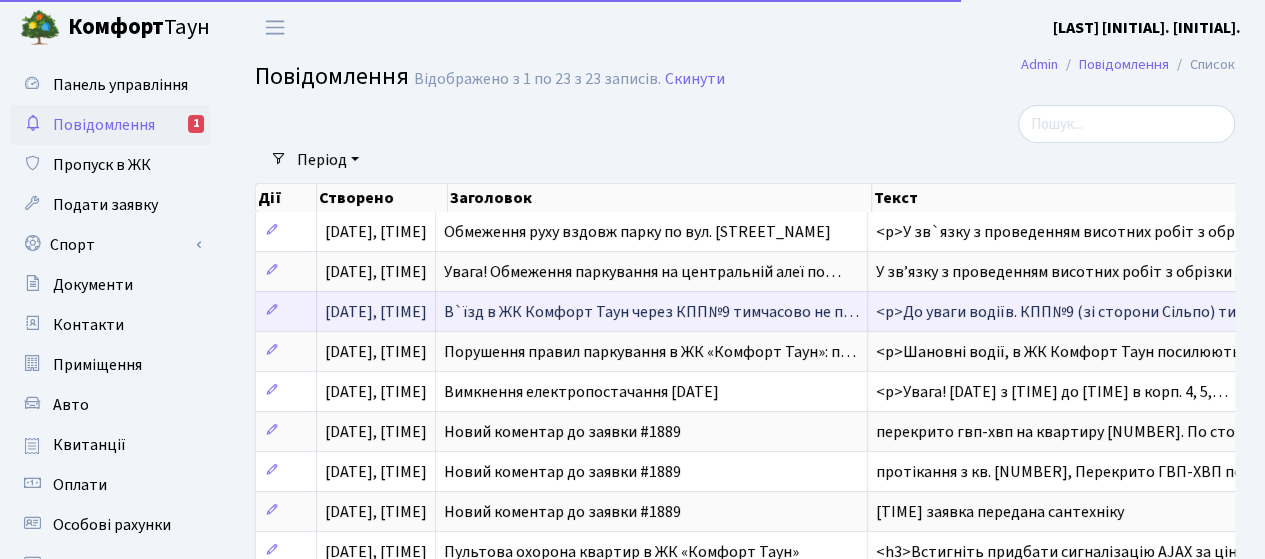click on "В`їзд в ЖК Комфорт Таун через КПП№9 тимчасово не п…" at bounding box center (651, 312) 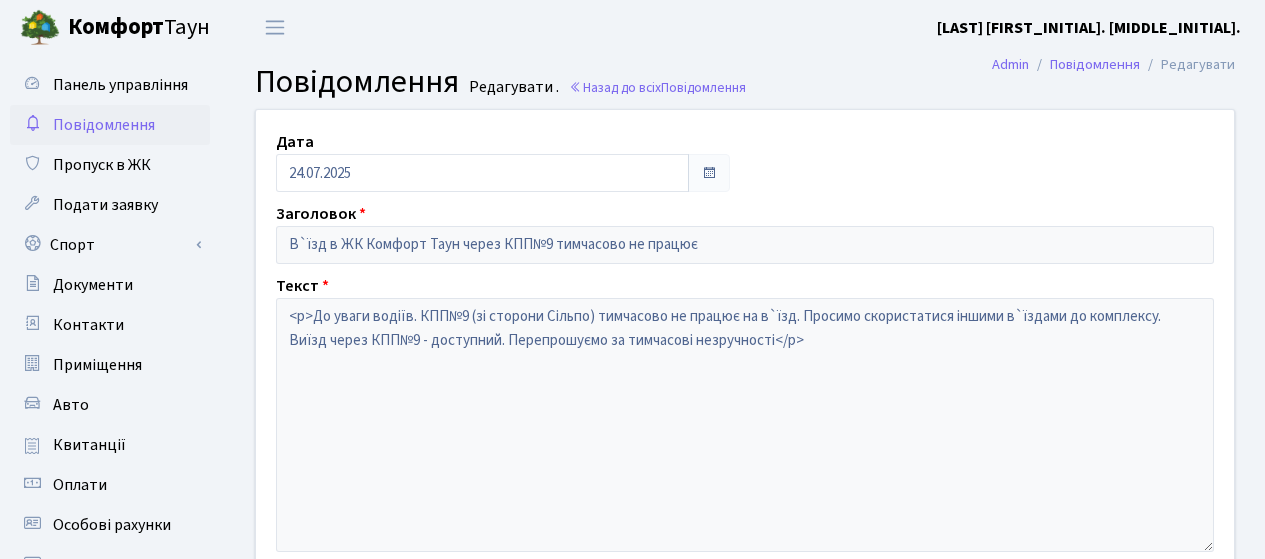 scroll, scrollTop: 0, scrollLeft: 0, axis: both 